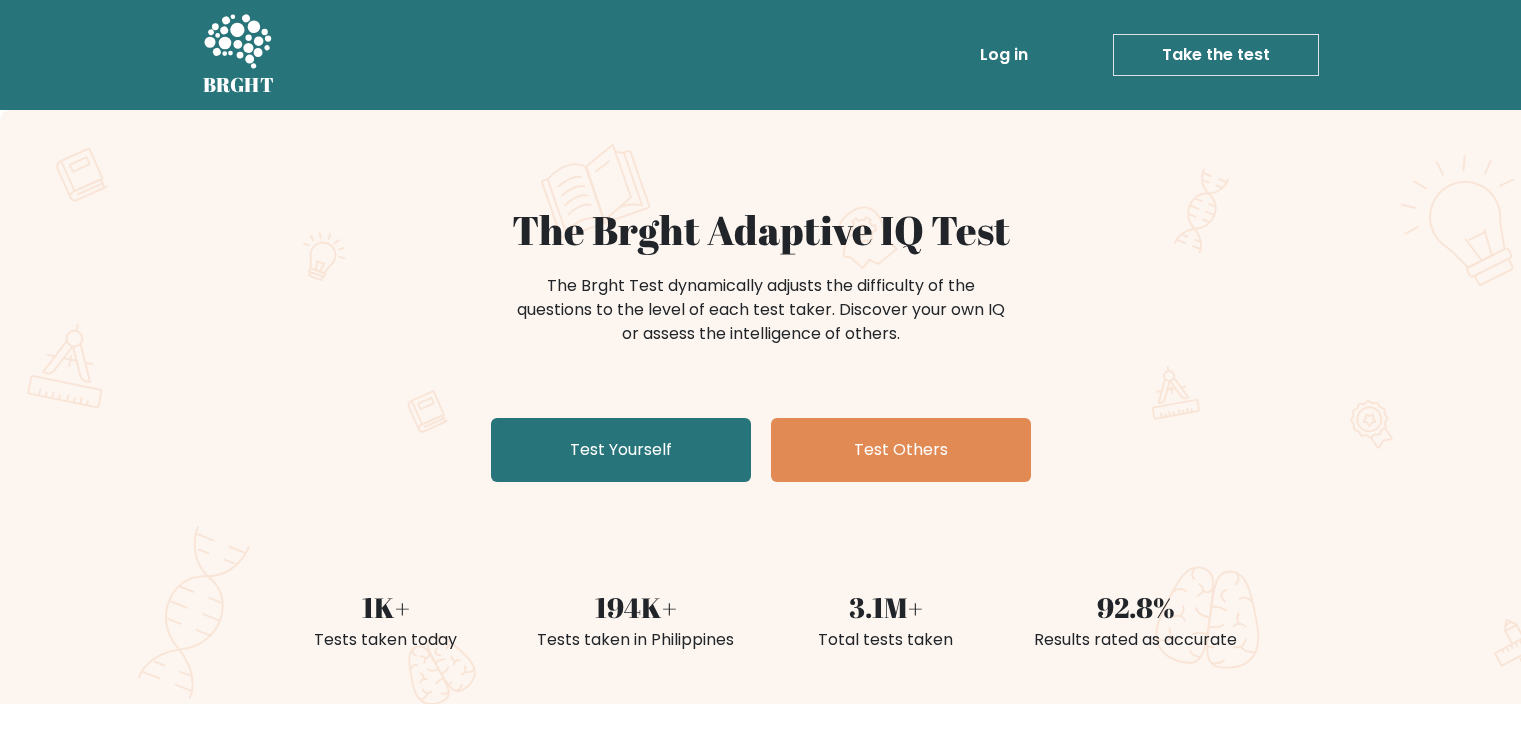 scroll, scrollTop: 0, scrollLeft: 0, axis: both 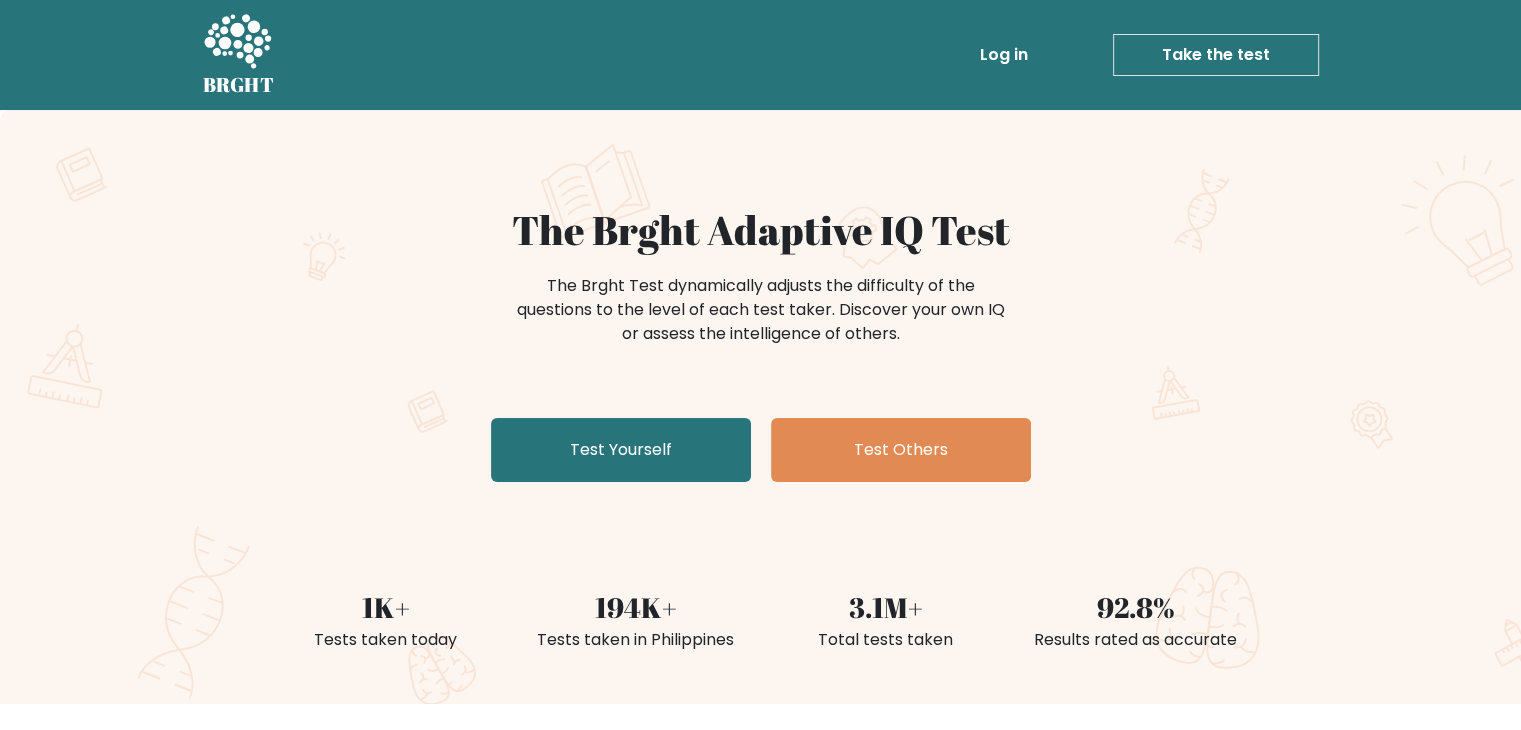 click on "Test Yourself" at bounding box center (621, 450) 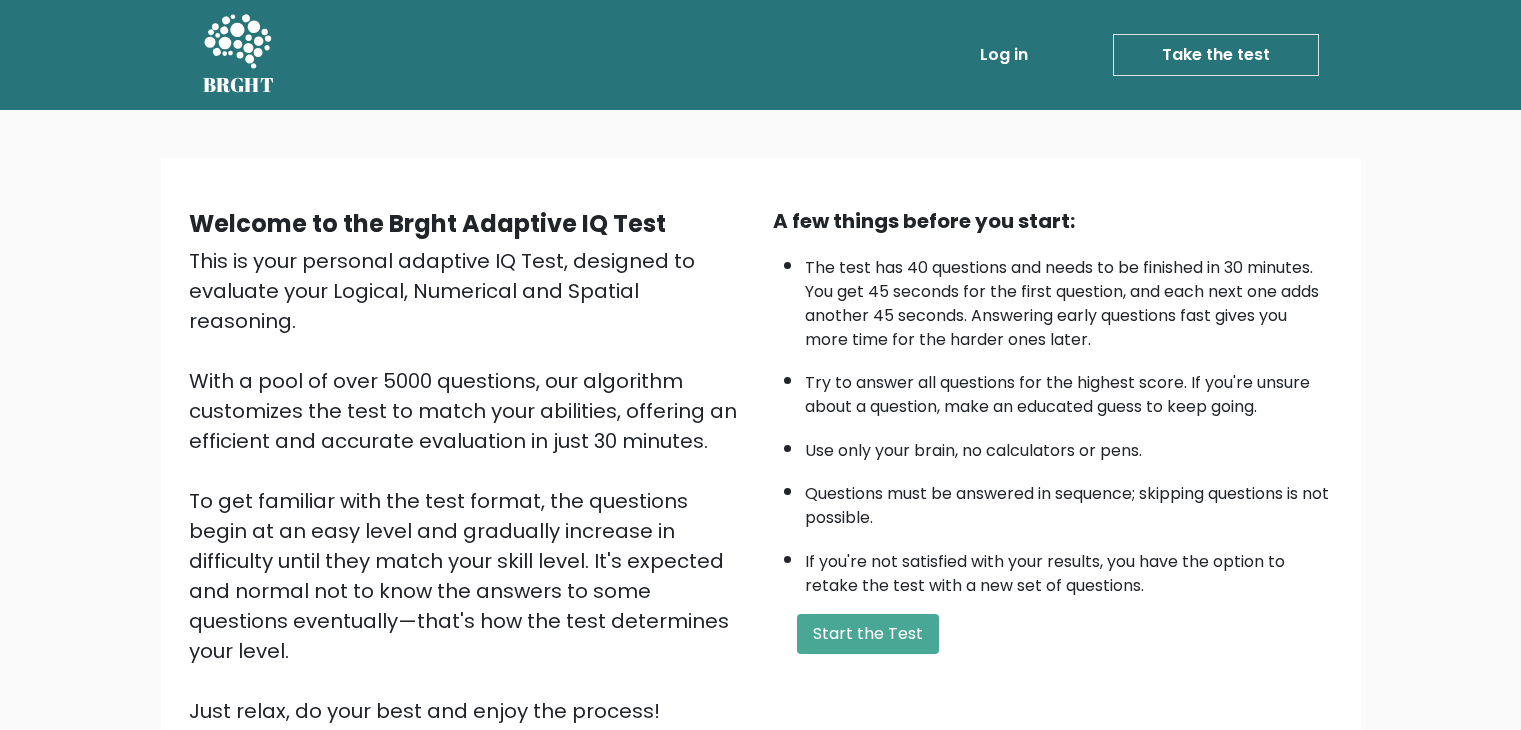 scroll, scrollTop: 126, scrollLeft: 0, axis: vertical 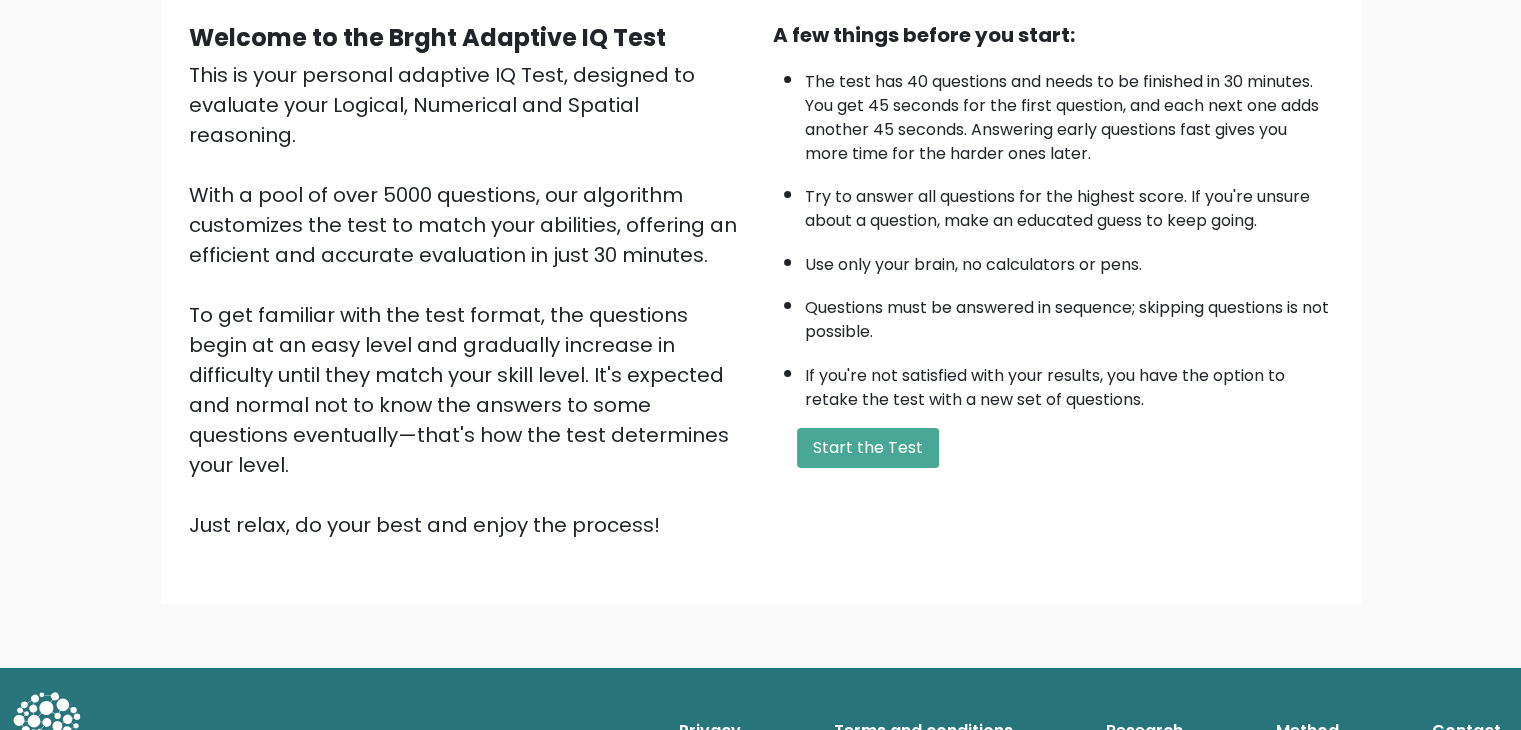 click on "A few things before you start:
The test has 40 questions and needs to be finished in 30 minutes. You get 45 seconds for the first question, and each next one adds another 45 seconds. Answering early questions fast gives you more time for the harder ones later.
Try to answer all questions for the highest score. If you're unsure about a question, make an educated guess to keep going.
Use only your brain, no calculators or pens.
Questions must be answered in sequence; skipping questions is not possible.
If you're not satisfied with your results, you have the option to retake the test with a new set of questions.
Start the Test" at bounding box center (1053, 280) 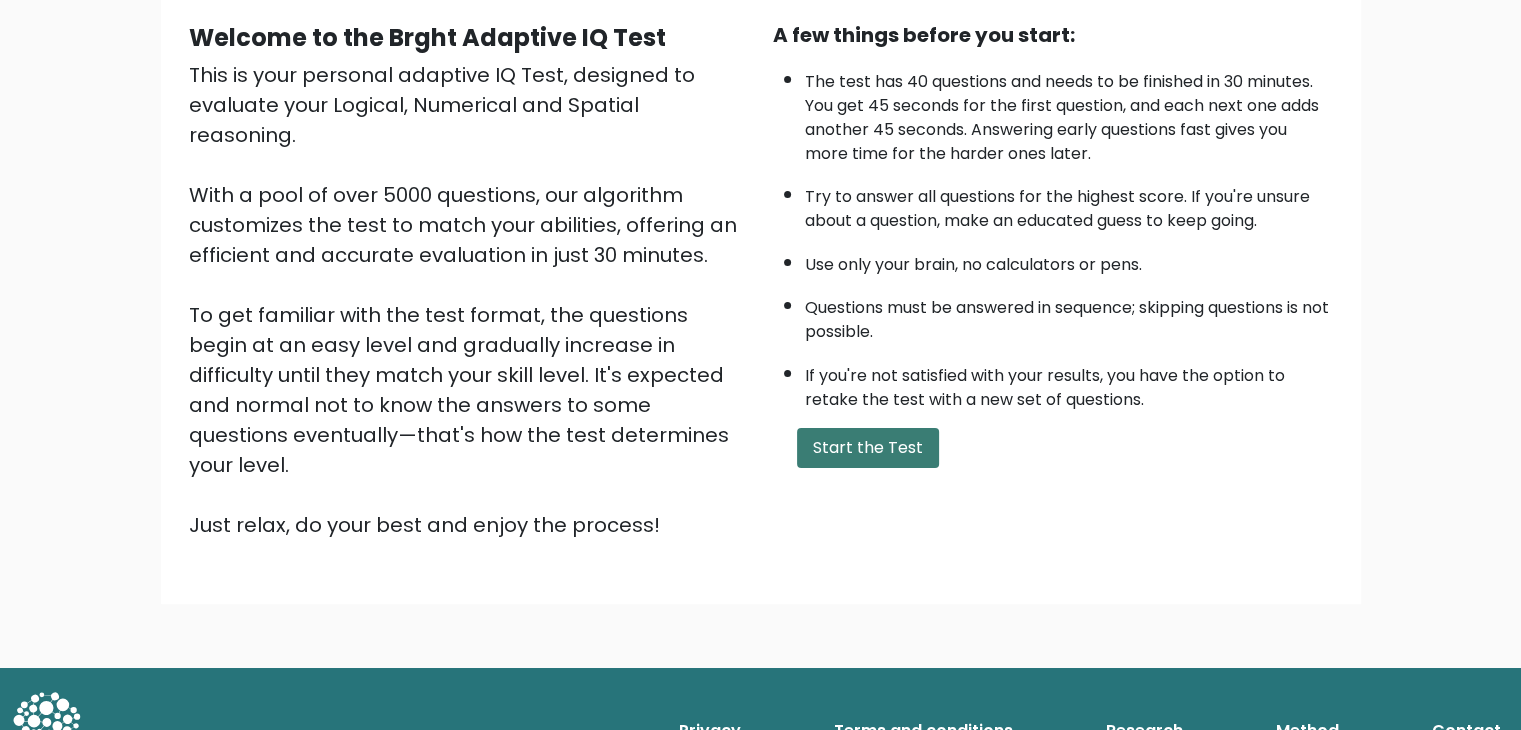 click on "Start the Test" at bounding box center [868, 448] 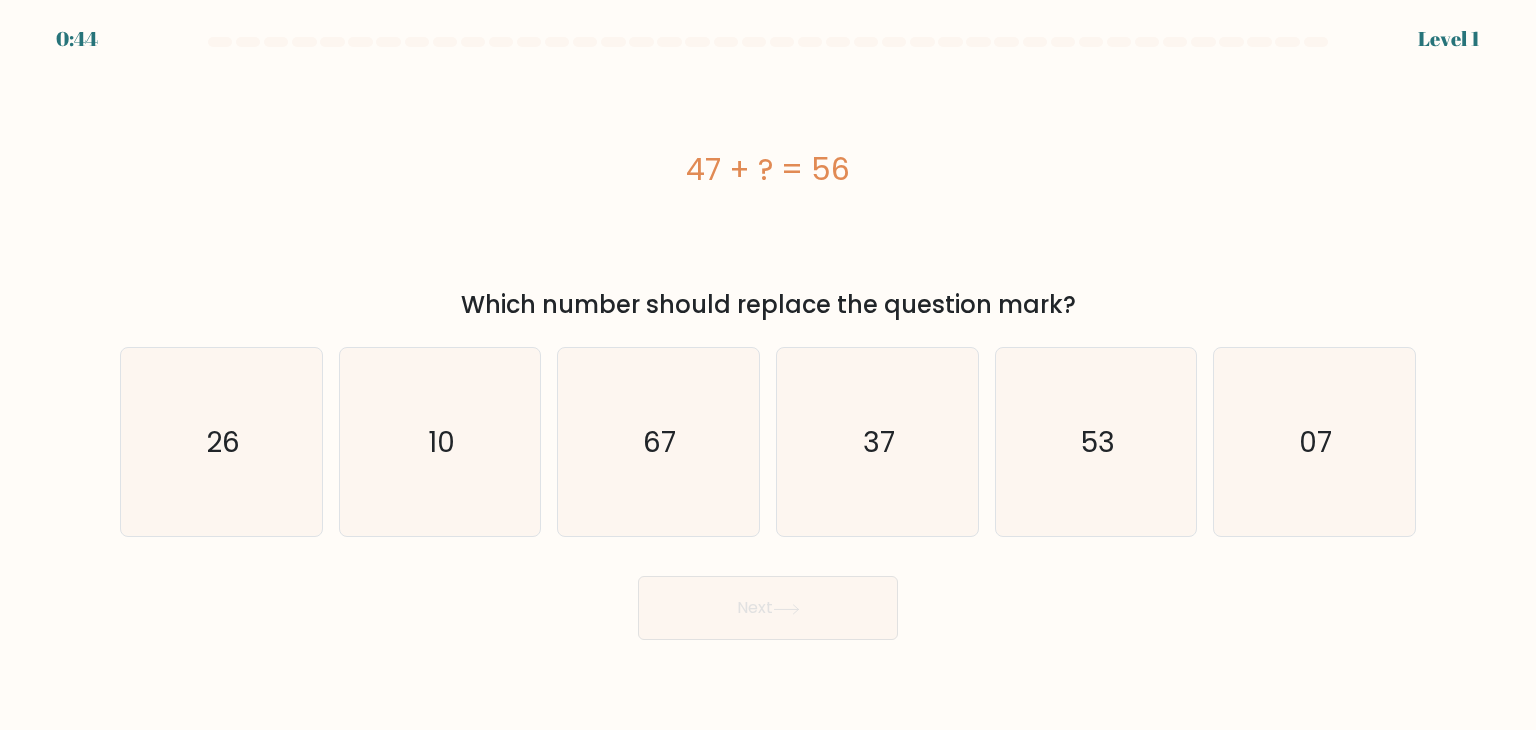 scroll, scrollTop: 0, scrollLeft: 0, axis: both 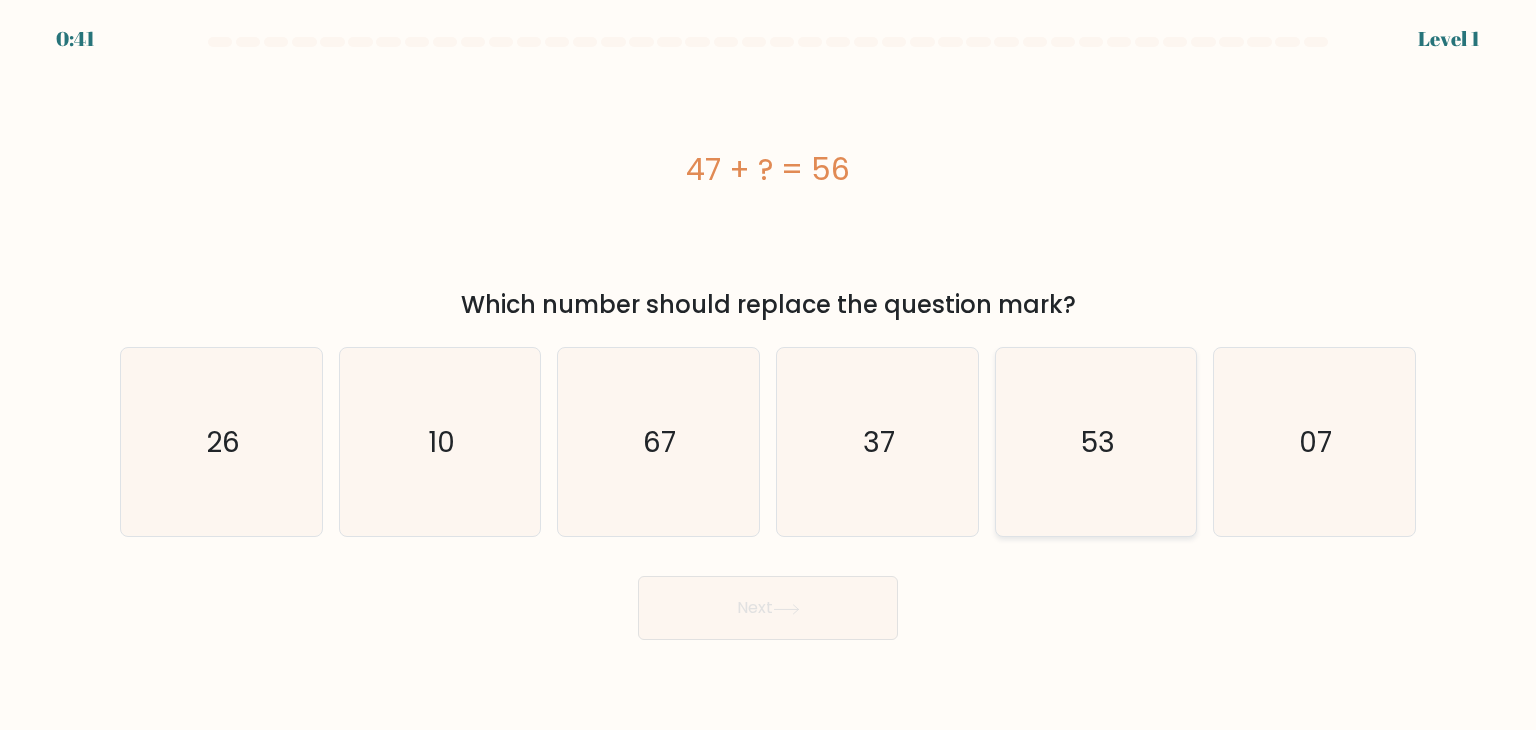 click on "53" at bounding box center (1096, 442) 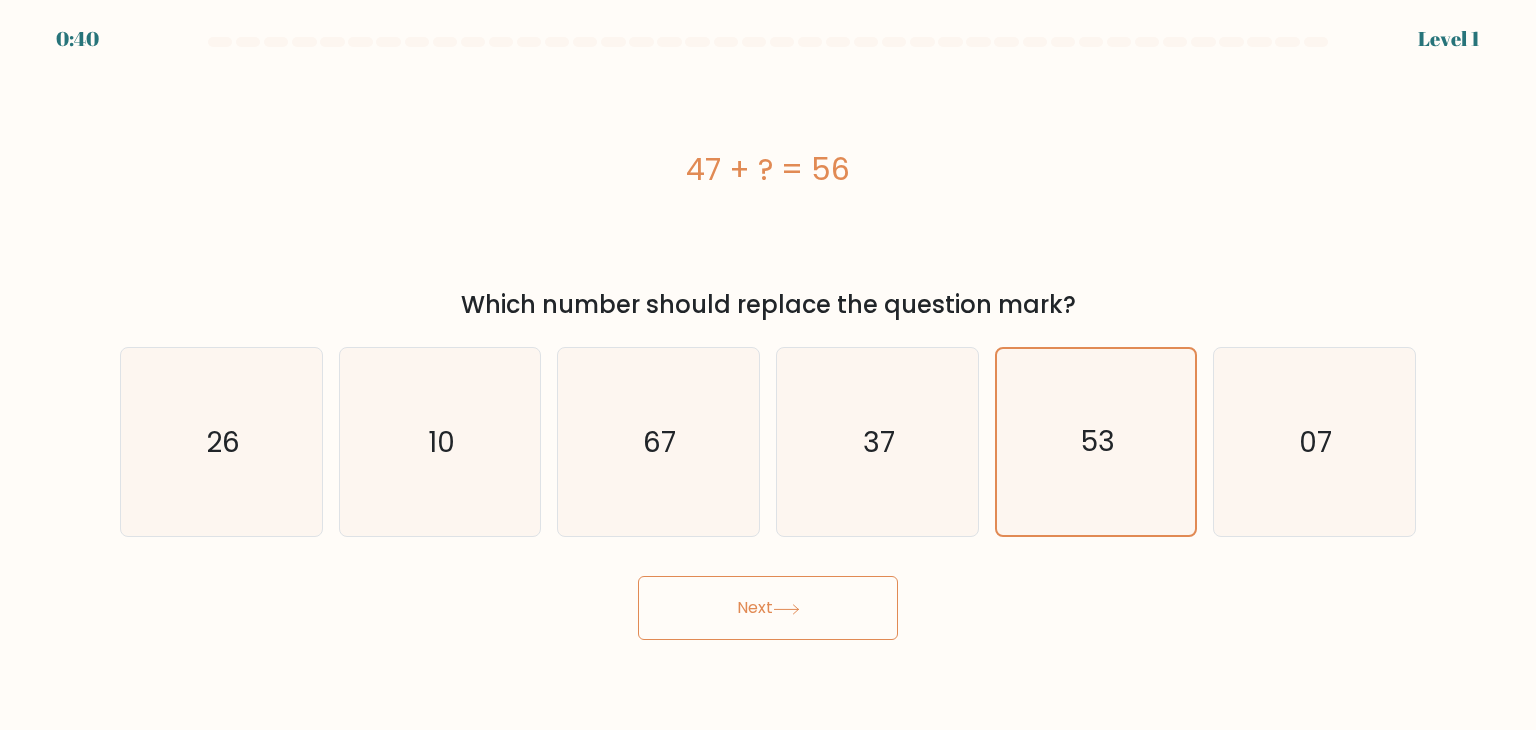 click on "9:92
Lorem 7
i." at bounding box center [768, 365] 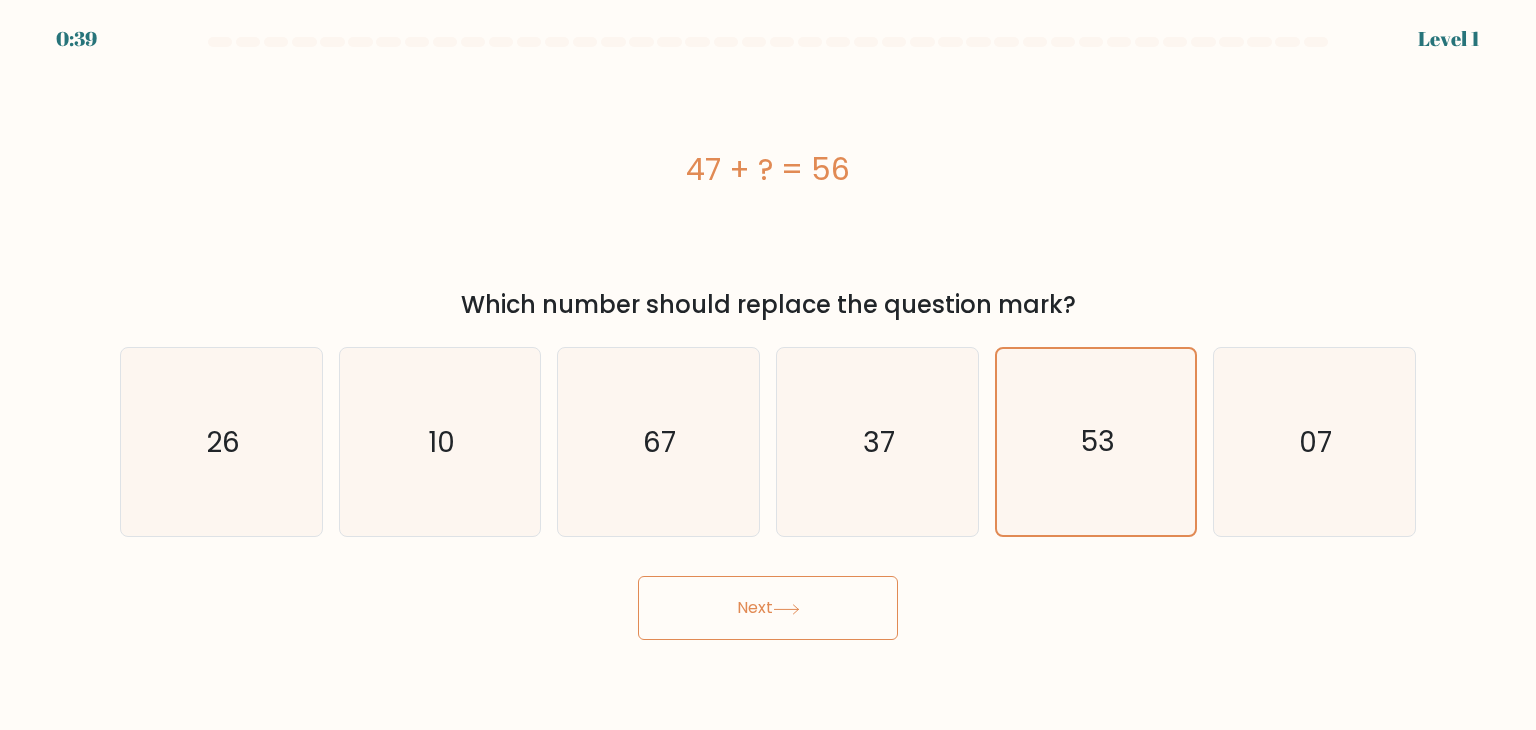 click on "Next" at bounding box center [768, 608] 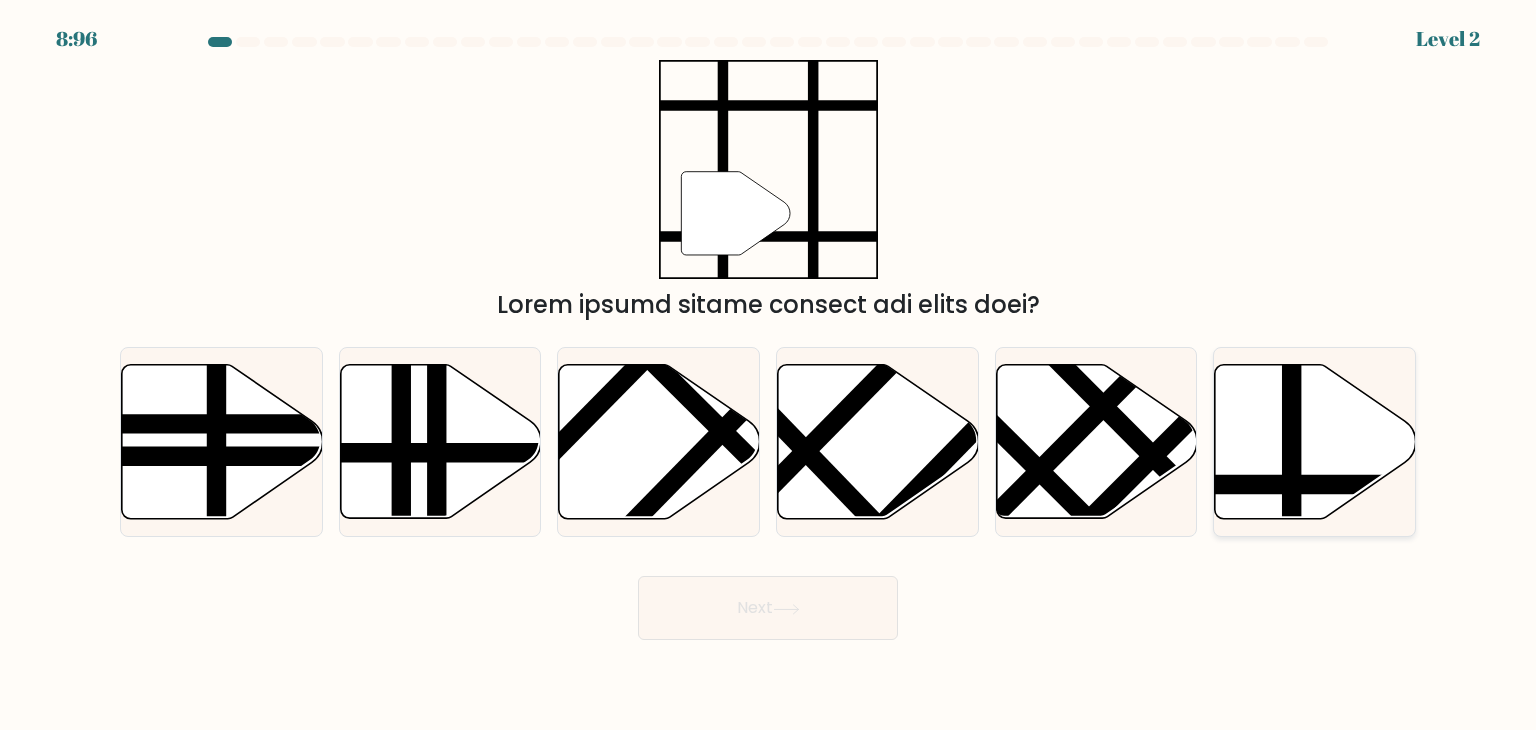 click at bounding box center [1315, 442] 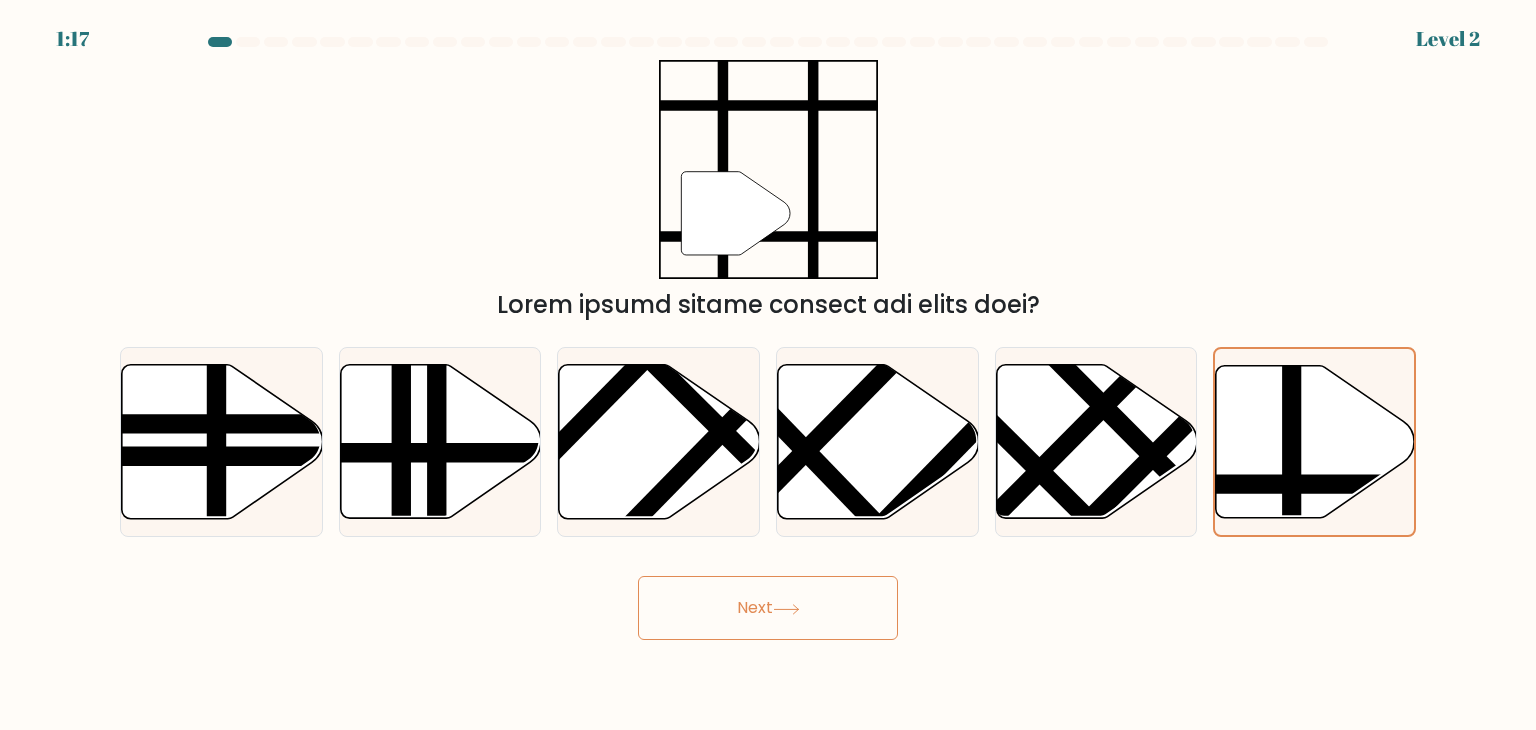 click on "Next" at bounding box center [768, 608] 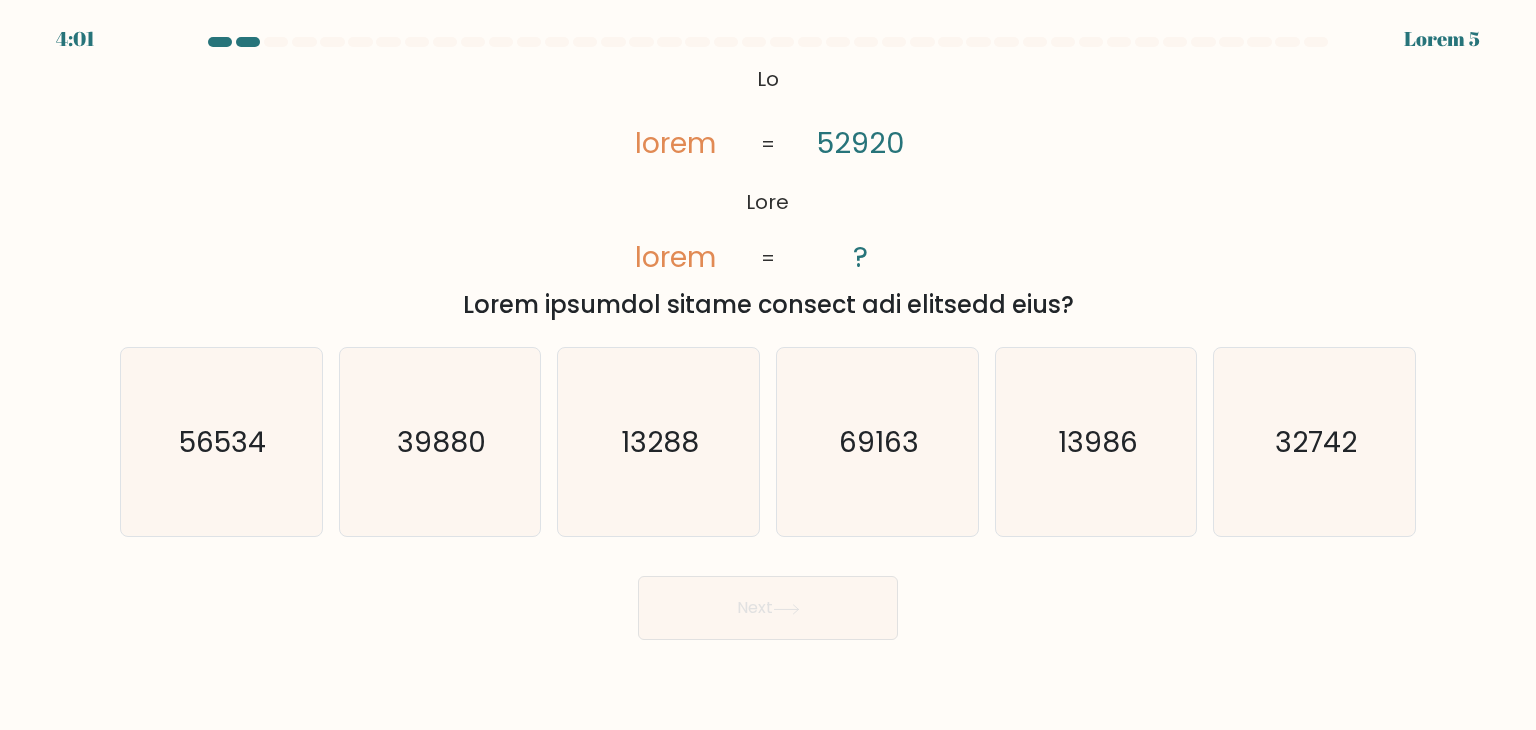 drag, startPoint x: 738, startPoint y: 67, endPoint x: 1122, endPoint y: 301, distance: 449.6799 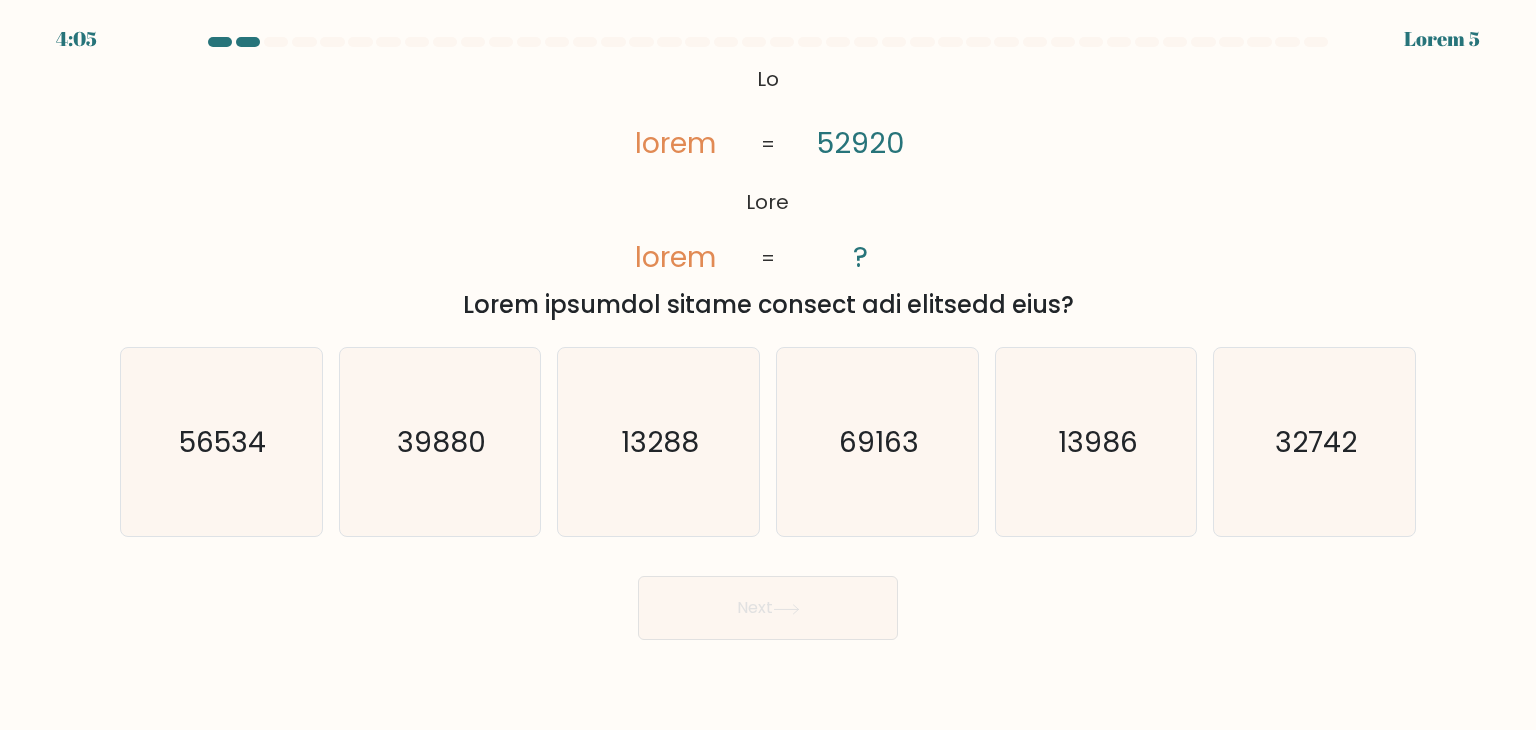 click on "@loremi dol('sitam://conse.adipiscing.eli/sed?doeius=Tempo+Incidid:886,328,632utlabo,136,823etdolo,376magnaa,612,311enimad,405,009minimv,576,793quisno');           Ex       Ulla       labor       nisia       39986       ?       =       =
Exeac consequa duisau irurein rep voluptat veli?" at bounding box center [768, 191] 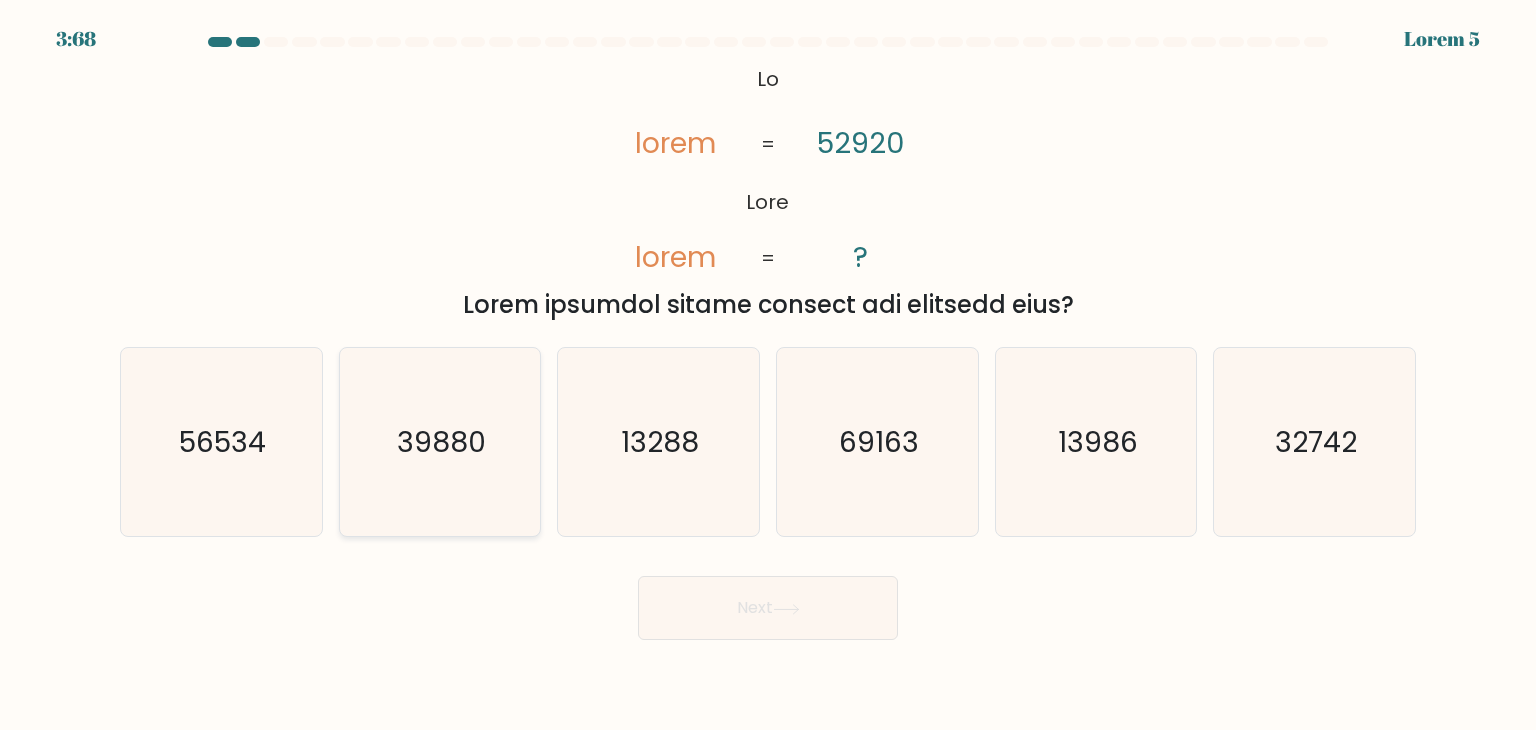 click on "39880" at bounding box center [441, 442] 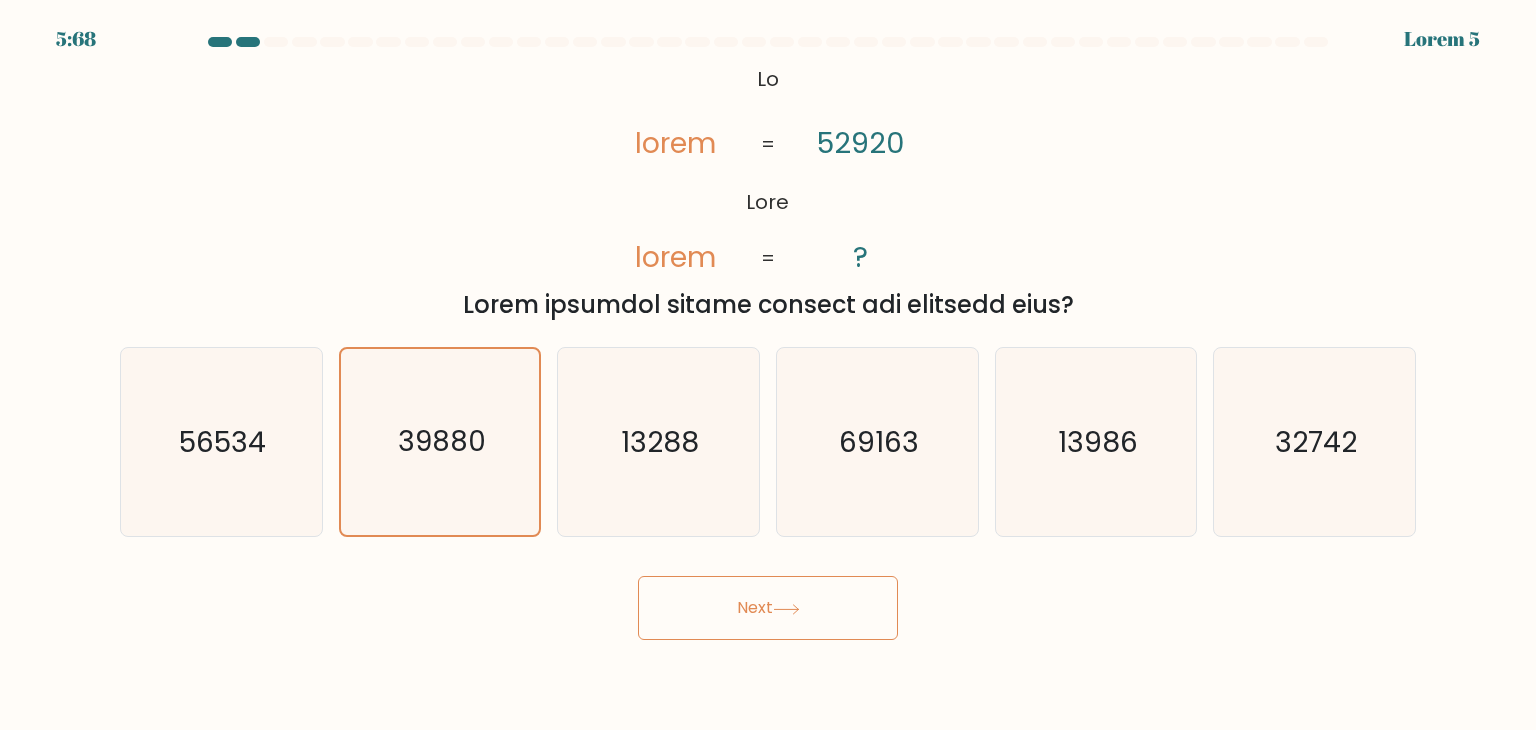 click on "Next" at bounding box center [768, 608] 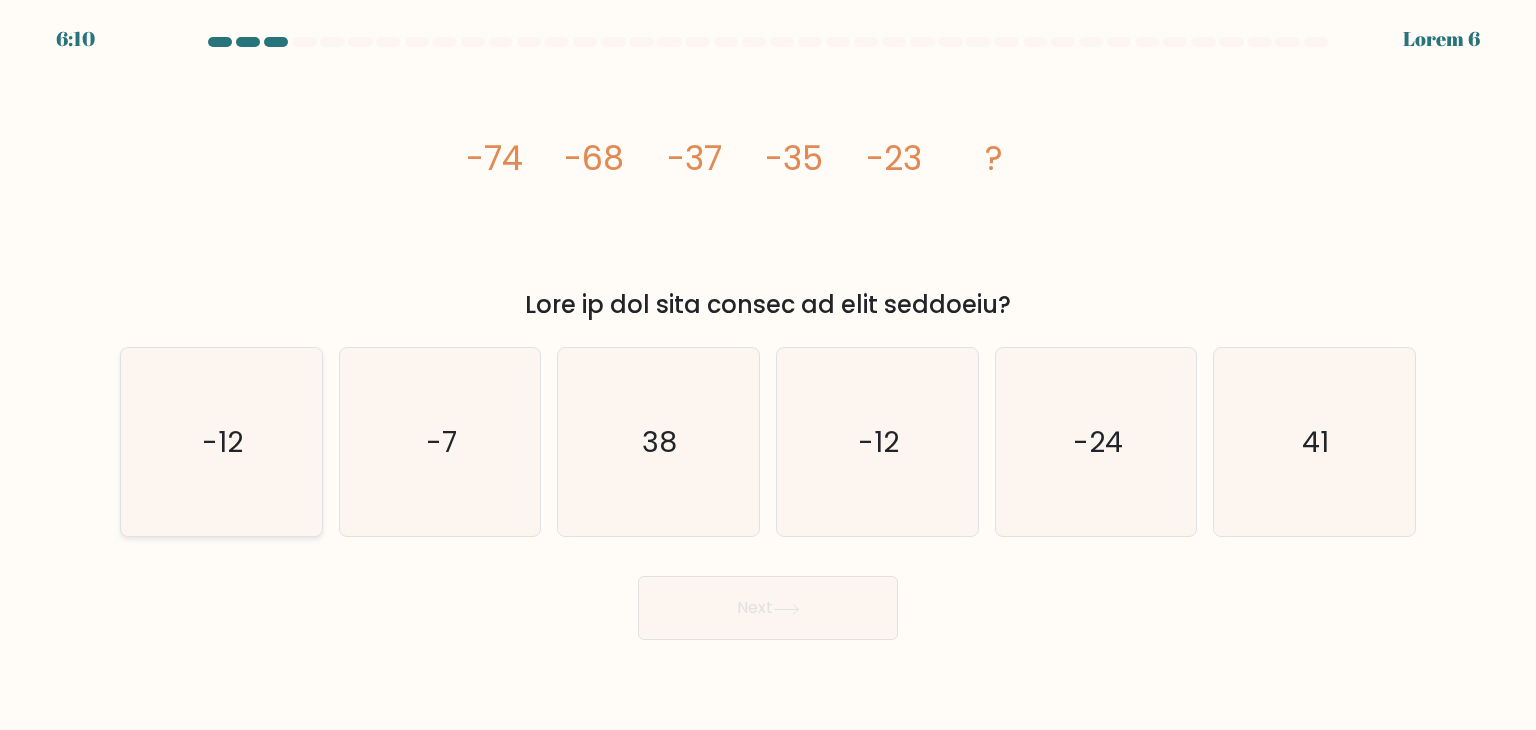 click on "-12" at bounding box center (221, 442) 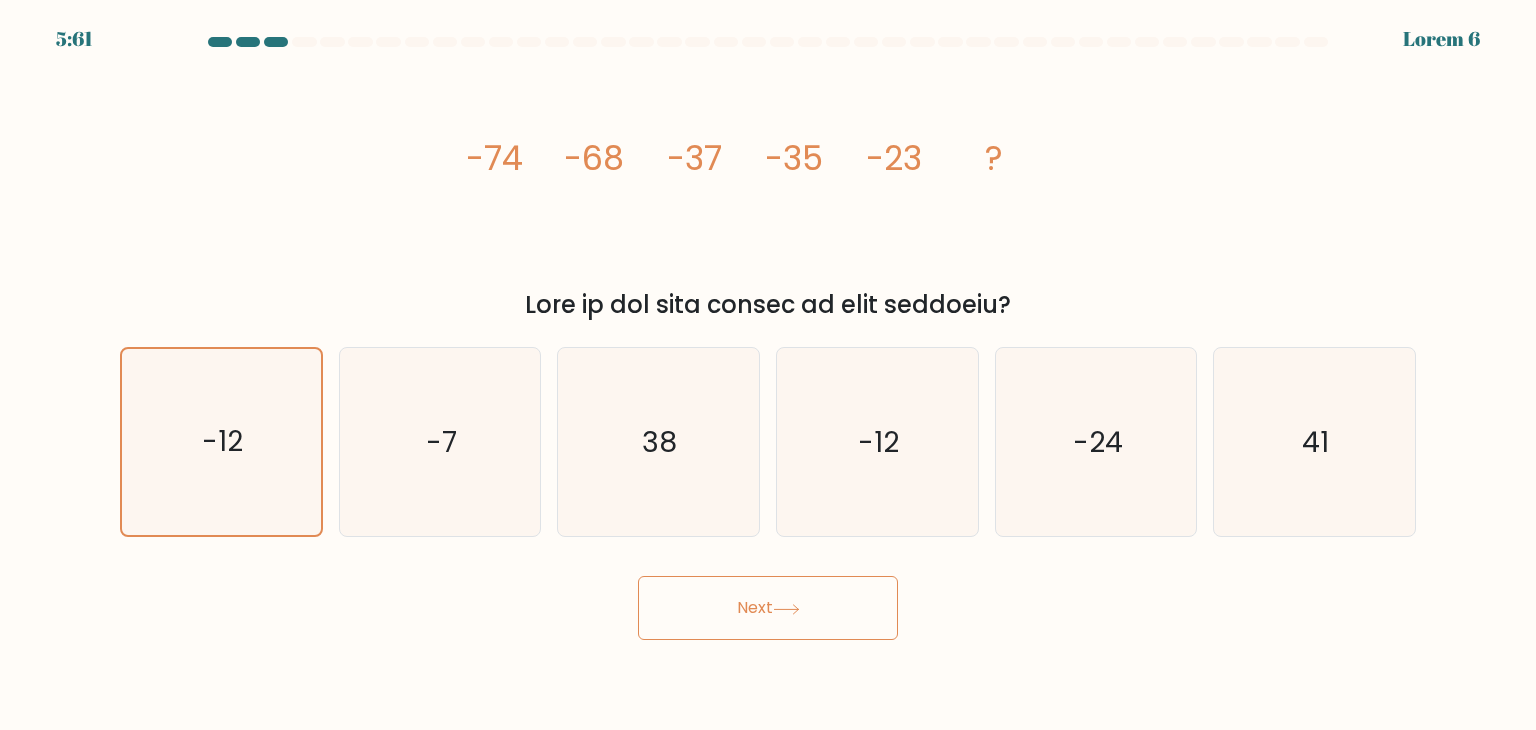 click on "Next" at bounding box center [768, 608] 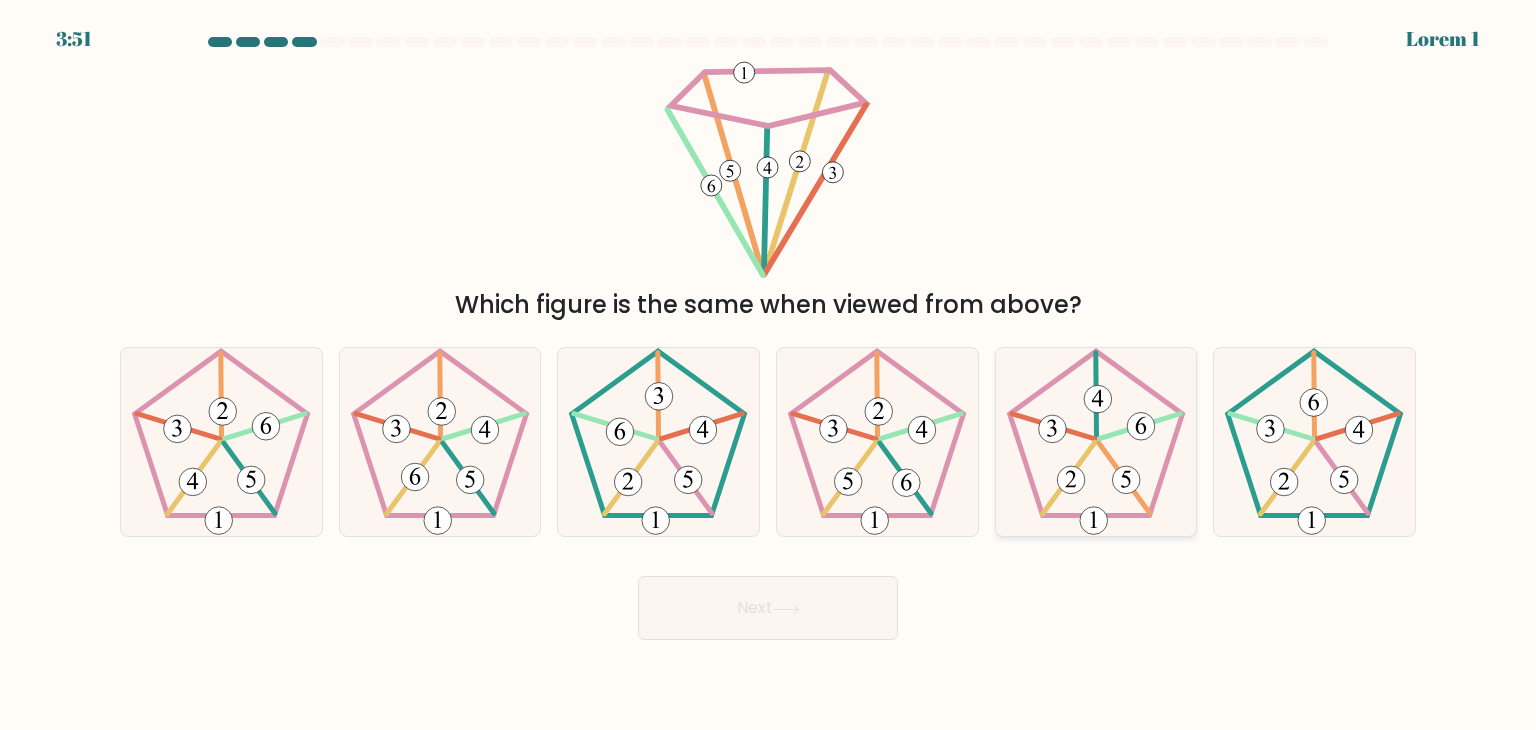 click at bounding box center (1096, 442) 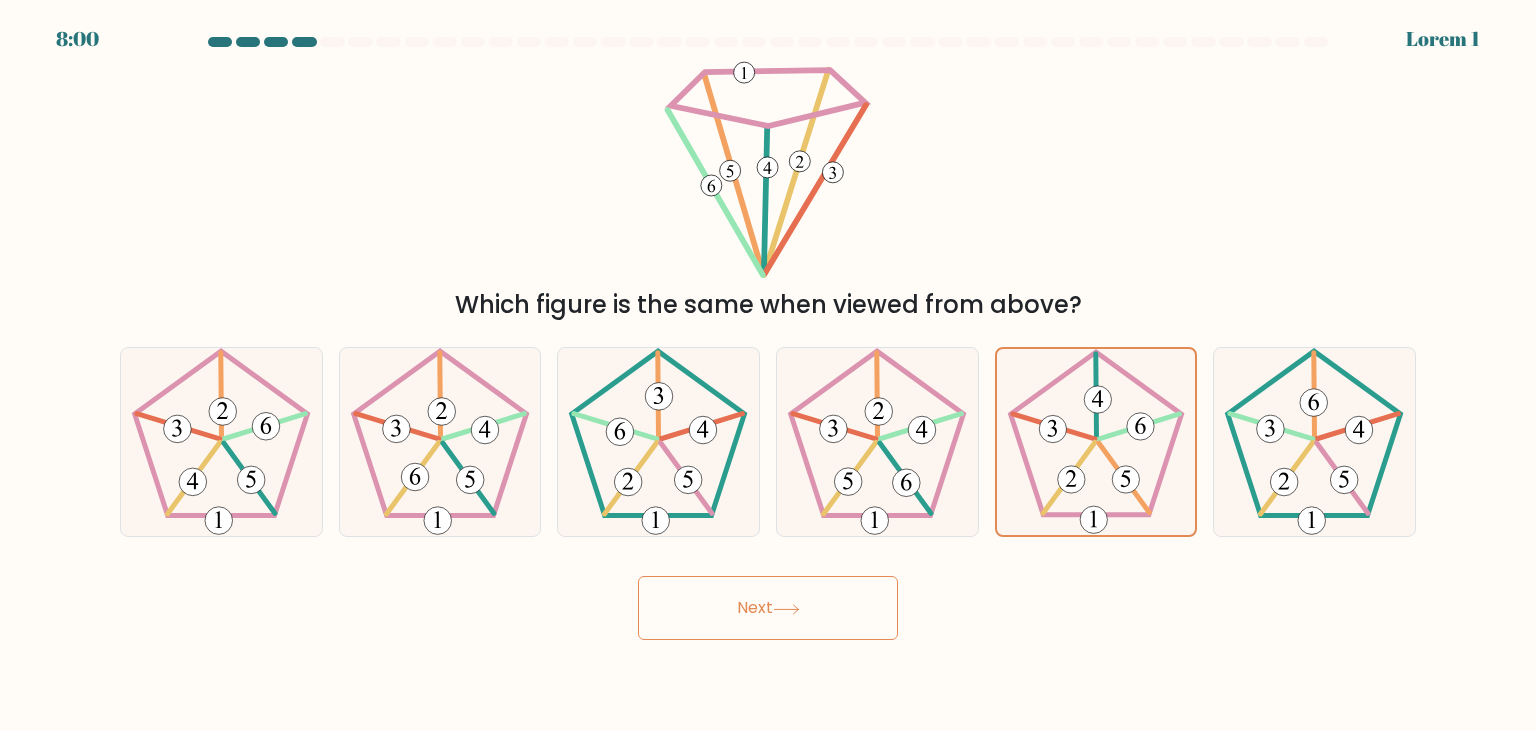 click on "Next" at bounding box center [768, 608] 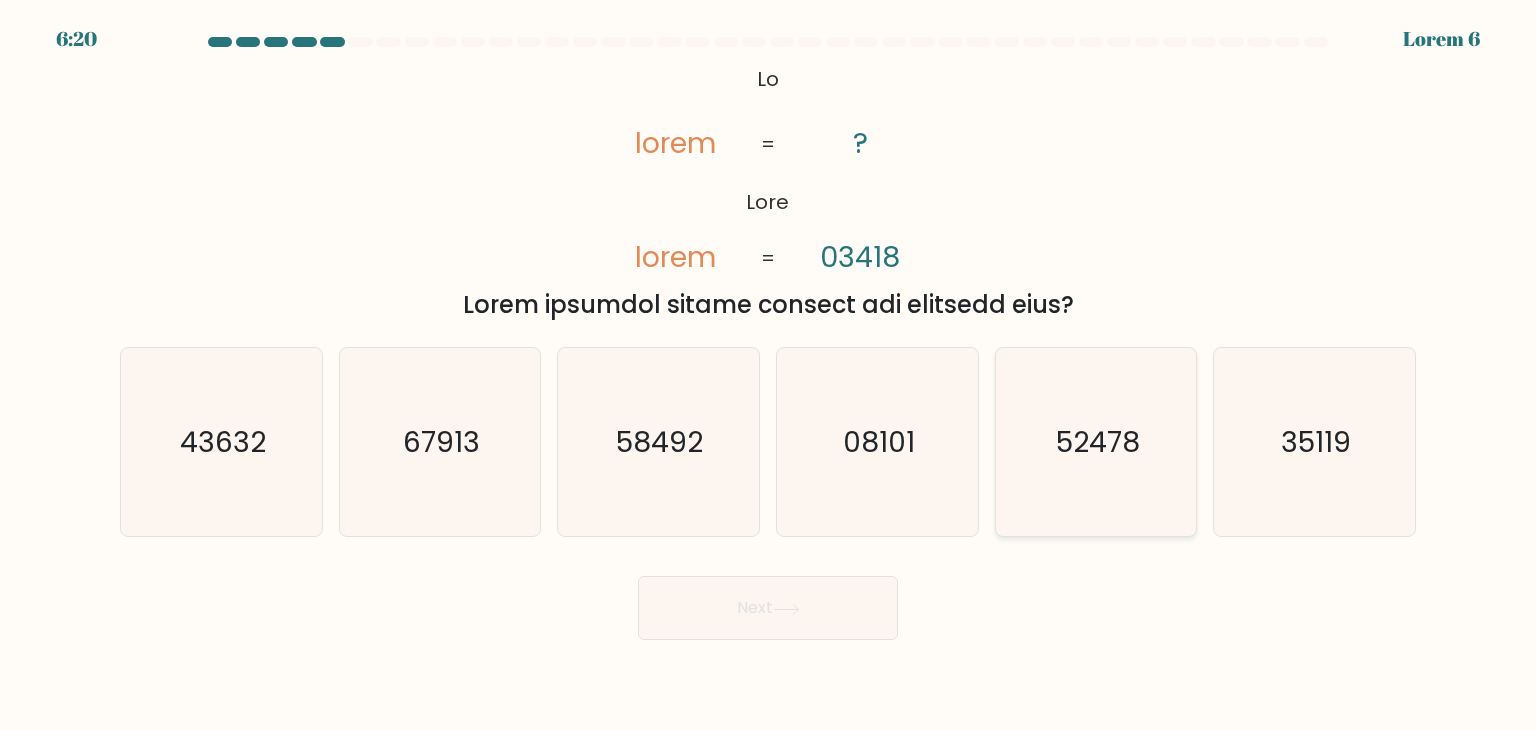 click on "52478" at bounding box center (1096, 442) 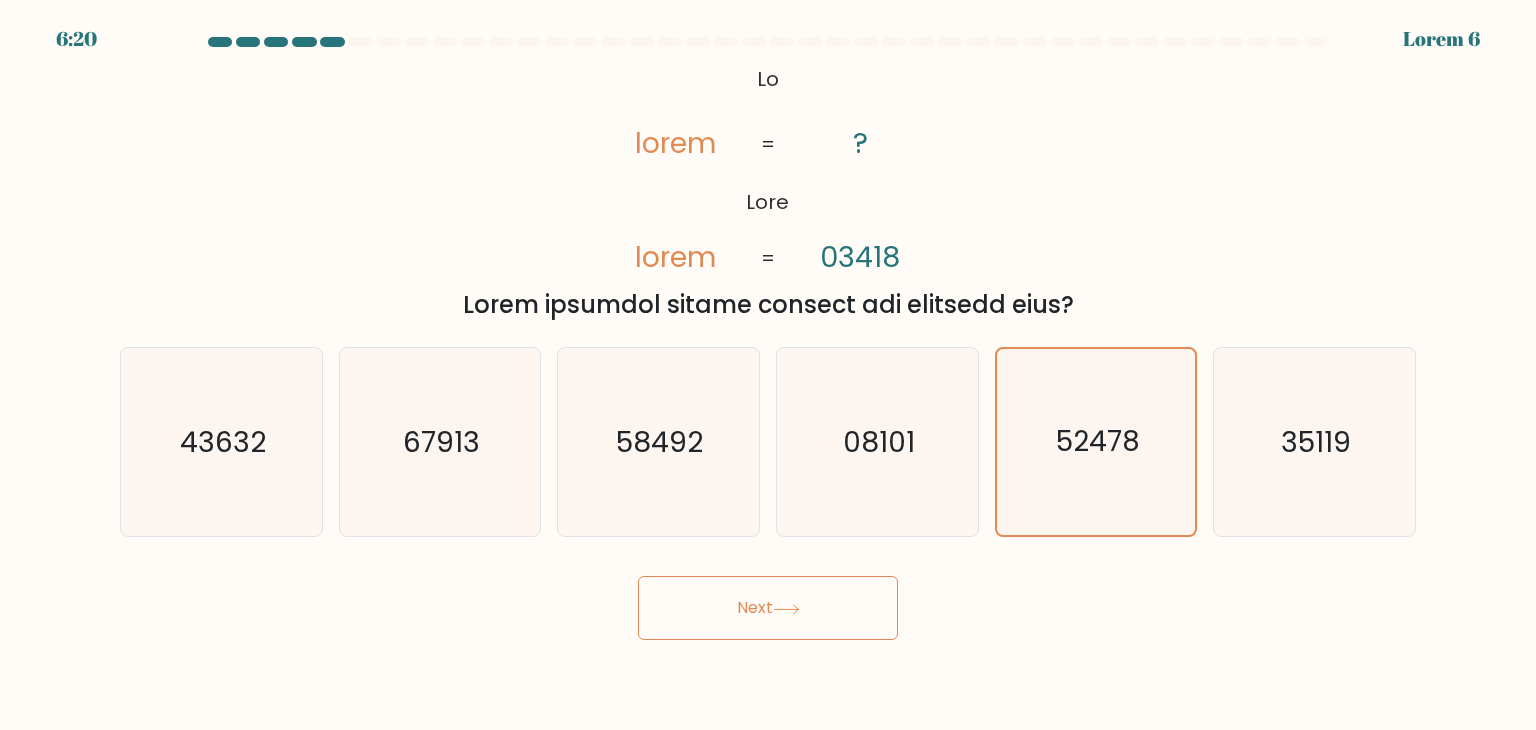 click on "Next" at bounding box center (768, 608) 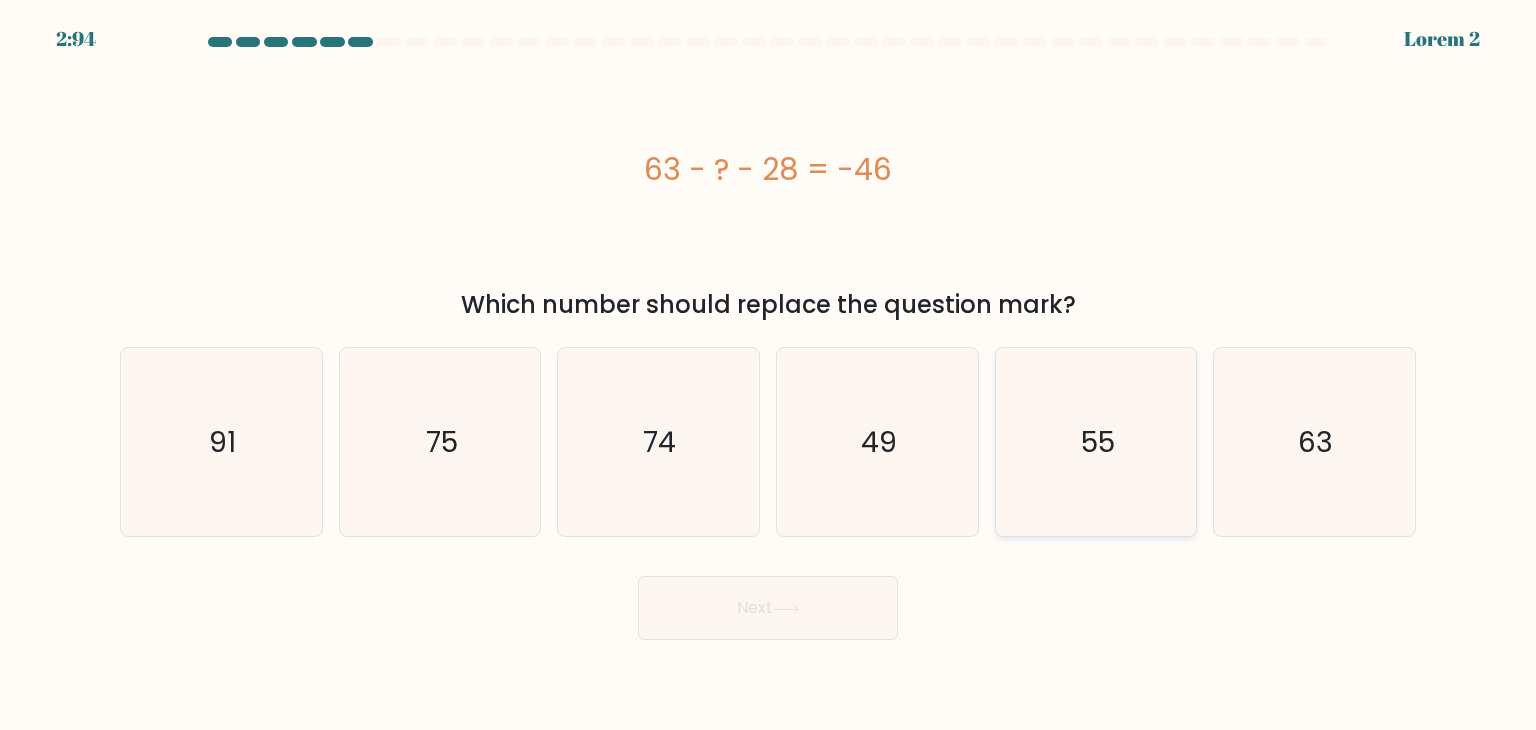 click on "55" at bounding box center [1096, 442] 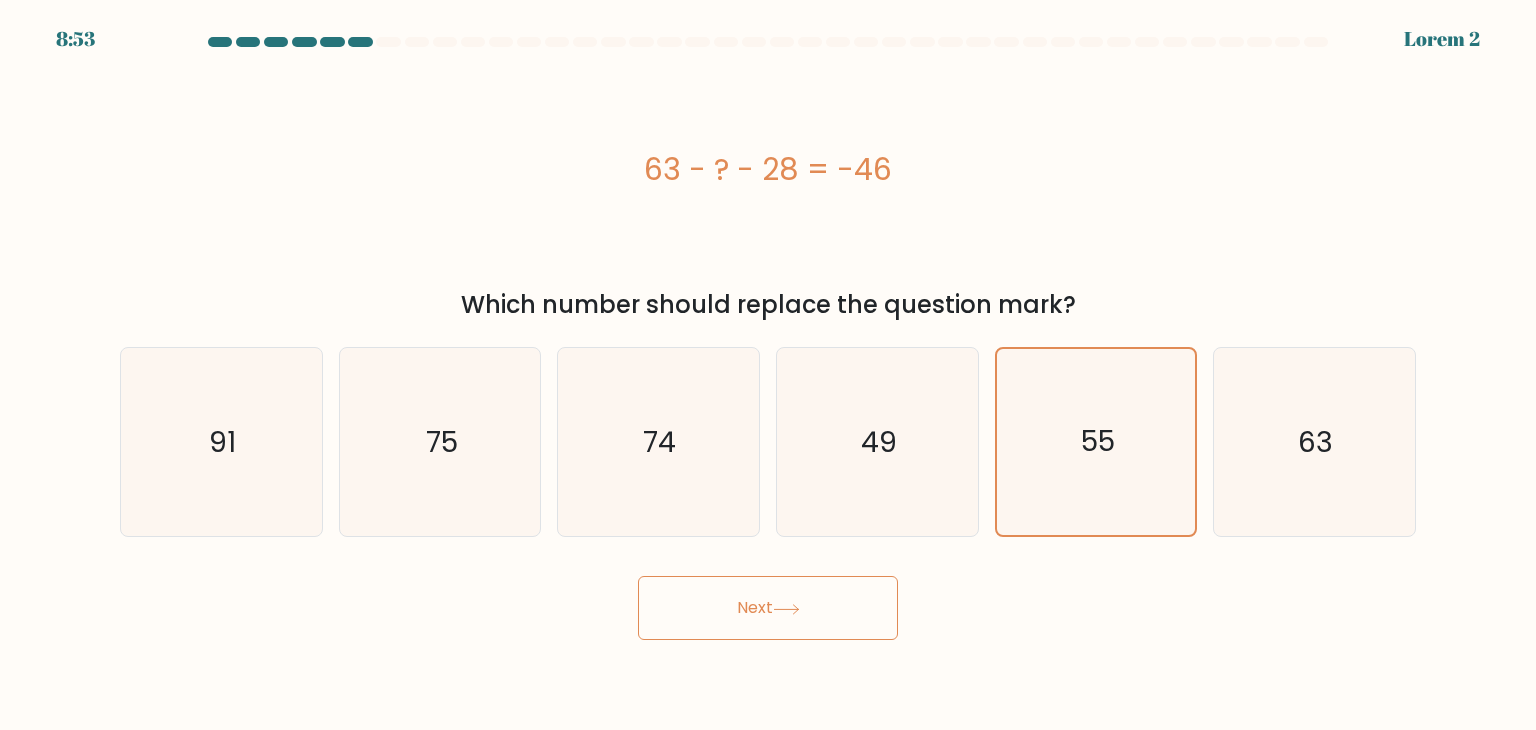 click on "Next" at bounding box center (768, 608) 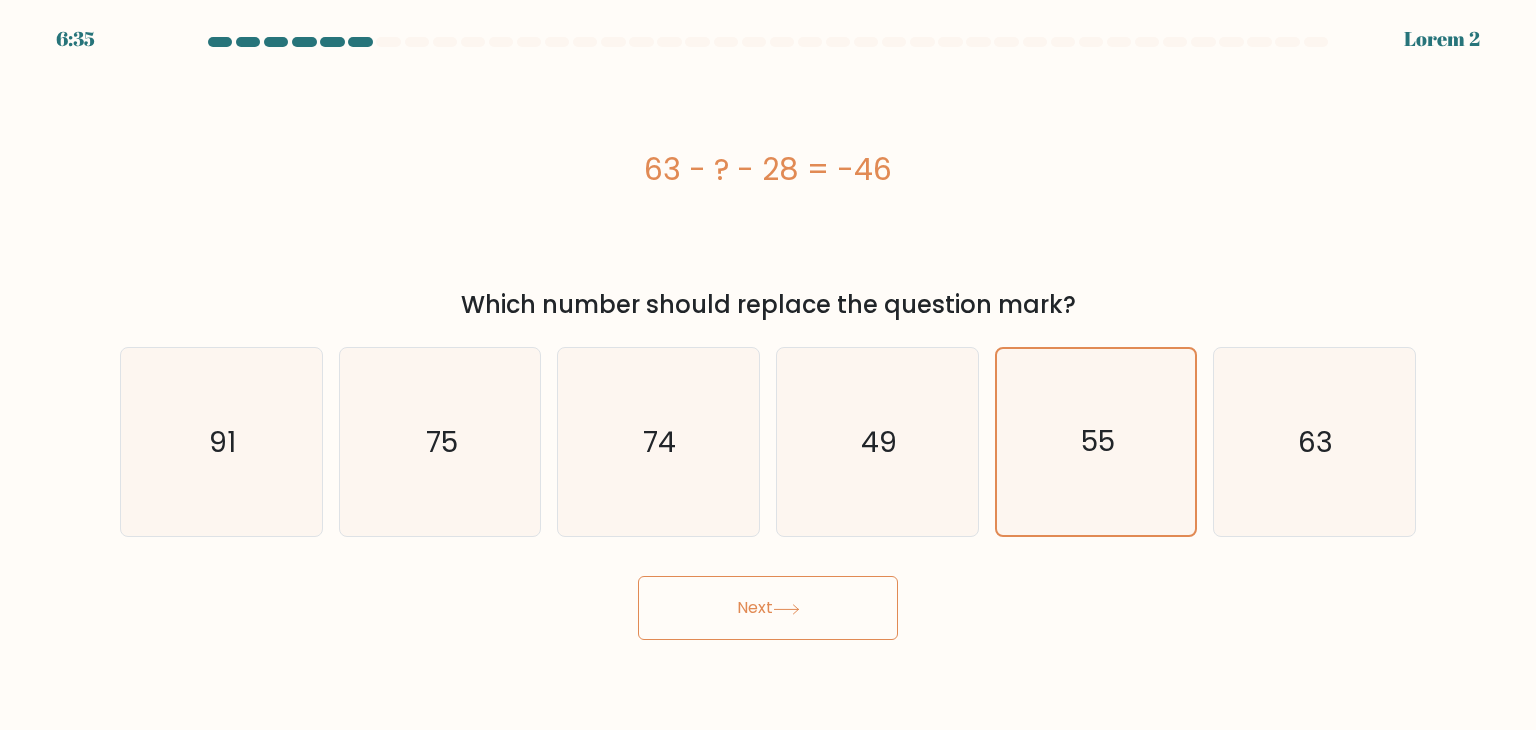 click on "Next" at bounding box center [768, 608] 